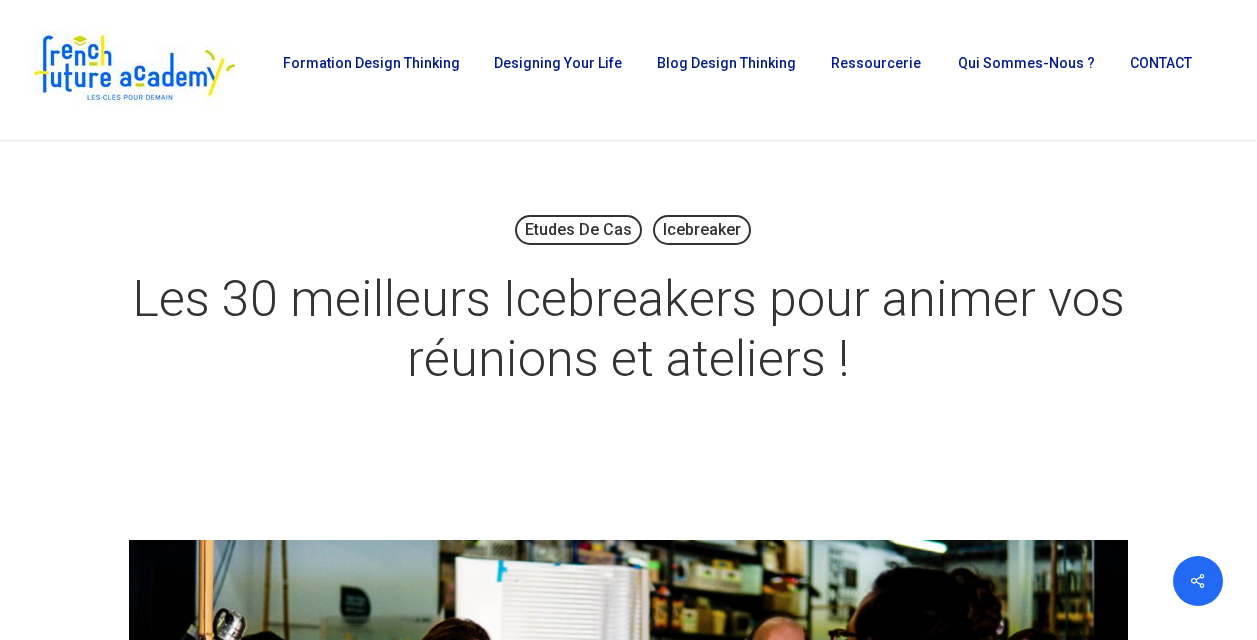 scroll, scrollTop: 0, scrollLeft: 0, axis: both 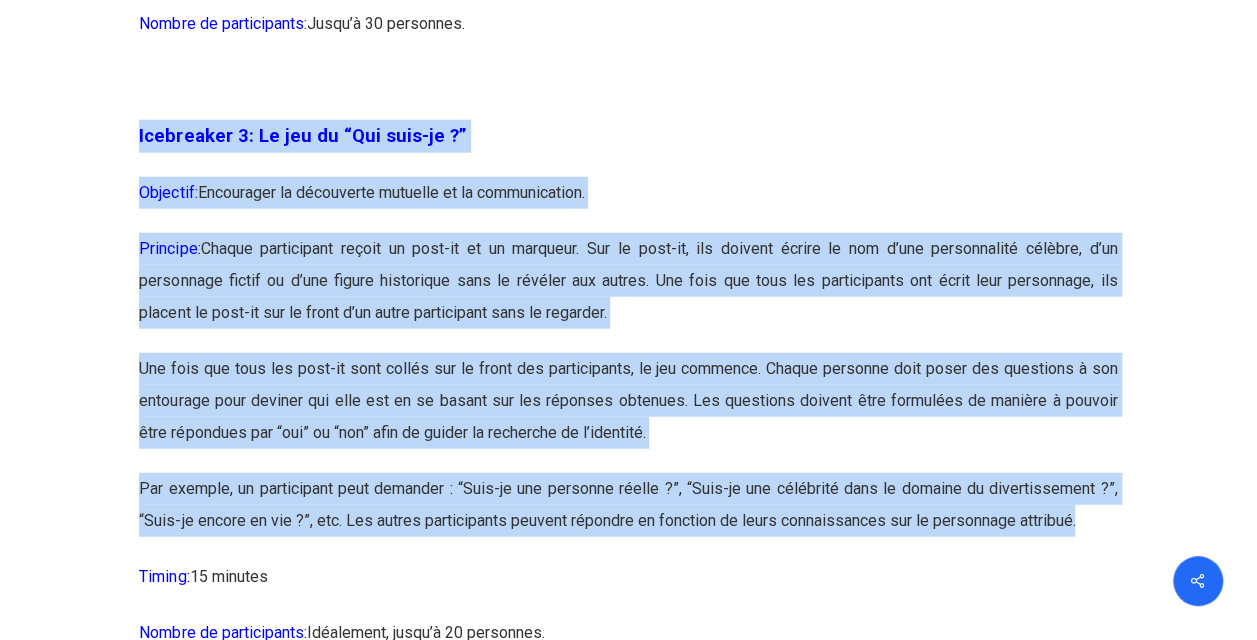 drag, startPoint x: 1089, startPoint y: 554, endPoint x: 140, endPoint y: 174, distance: 1022.2529 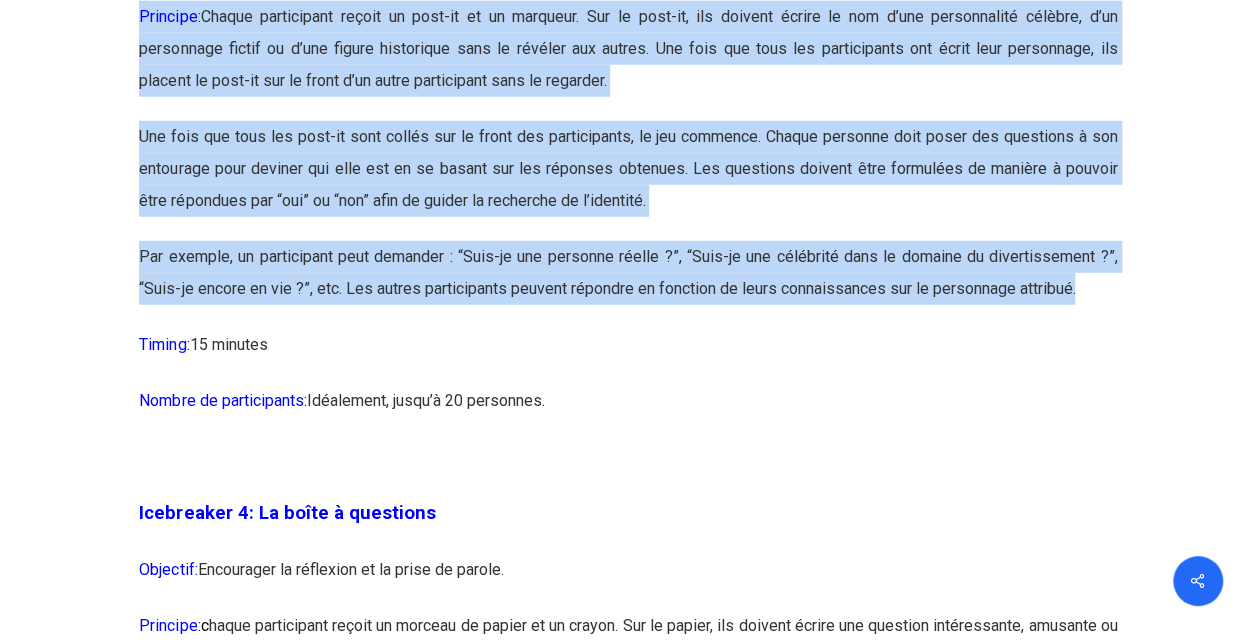 scroll, scrollTop: 2675, scrollLeft: 0, axis: vertical 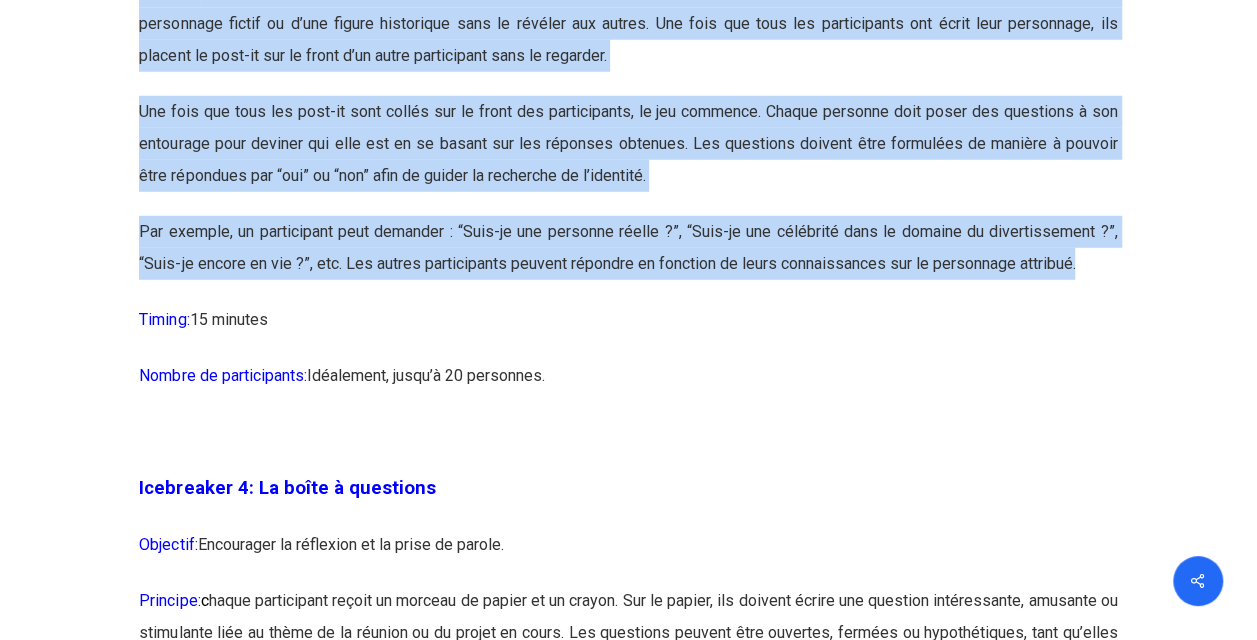 drag, startPoint x: 558, startPoint y: 418, endPoint x: 119, endPoint y: 374, distance: 441.1995 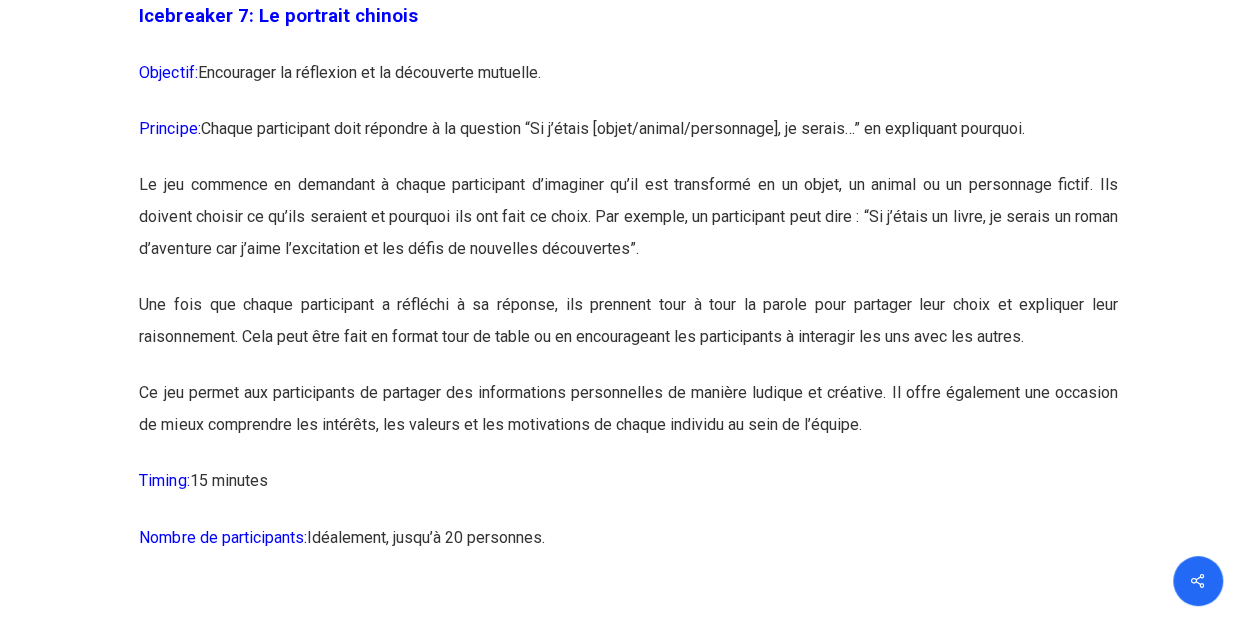scroll, scrollTop: 5170, scrollLeft: 0, axis: vertical 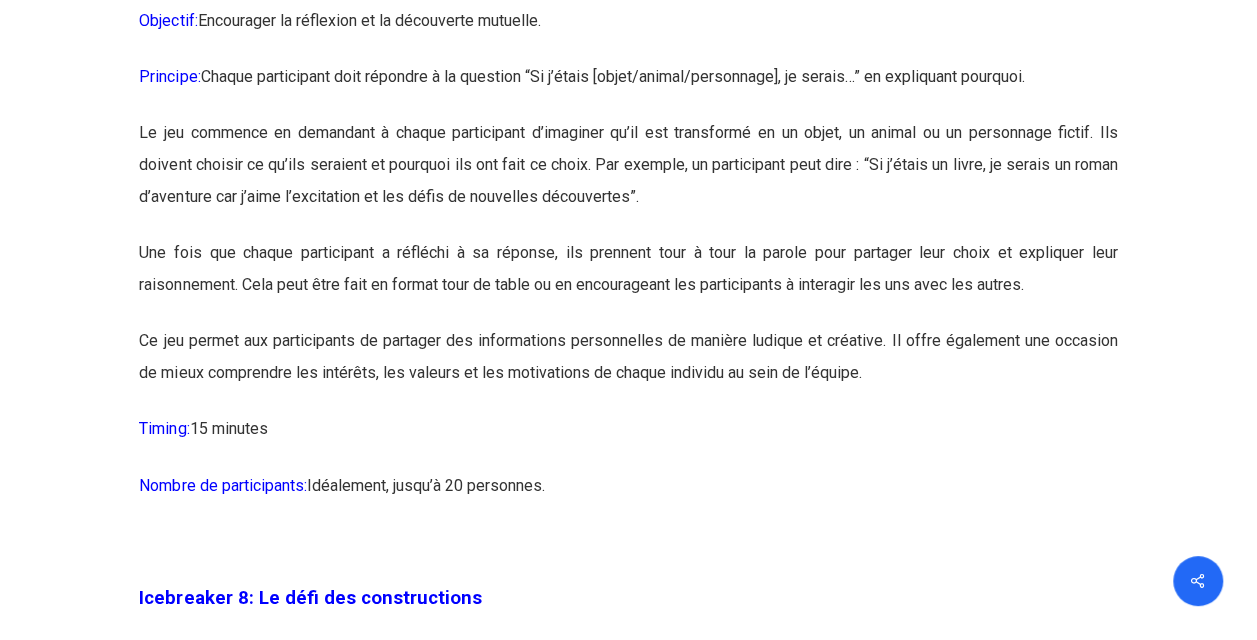 drag, startPoint x: 558, startPoint y: 561, endPoint x: 141, endPoint y: 41, distance: 666.55005 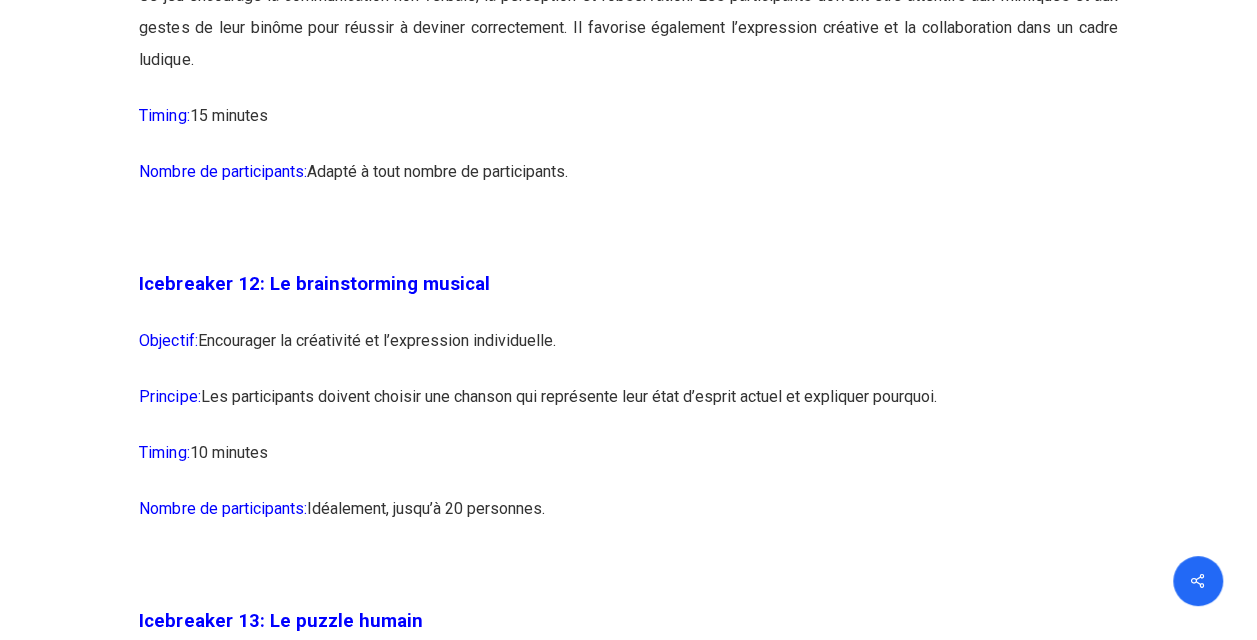 scroll, scrollTop: 8642, scrollLeft: 0, axis: vertical 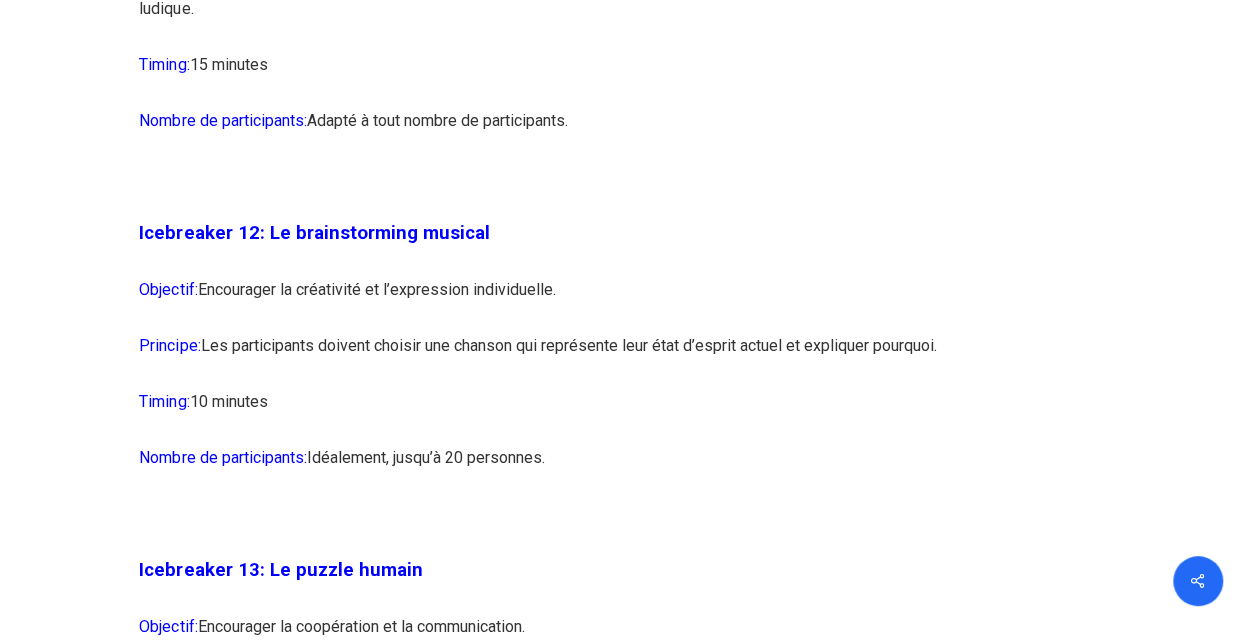 drag, startPoint x: 582, startPoint y: 535, endPoint x: 142, endPoint y: 295, distance: 501.19858 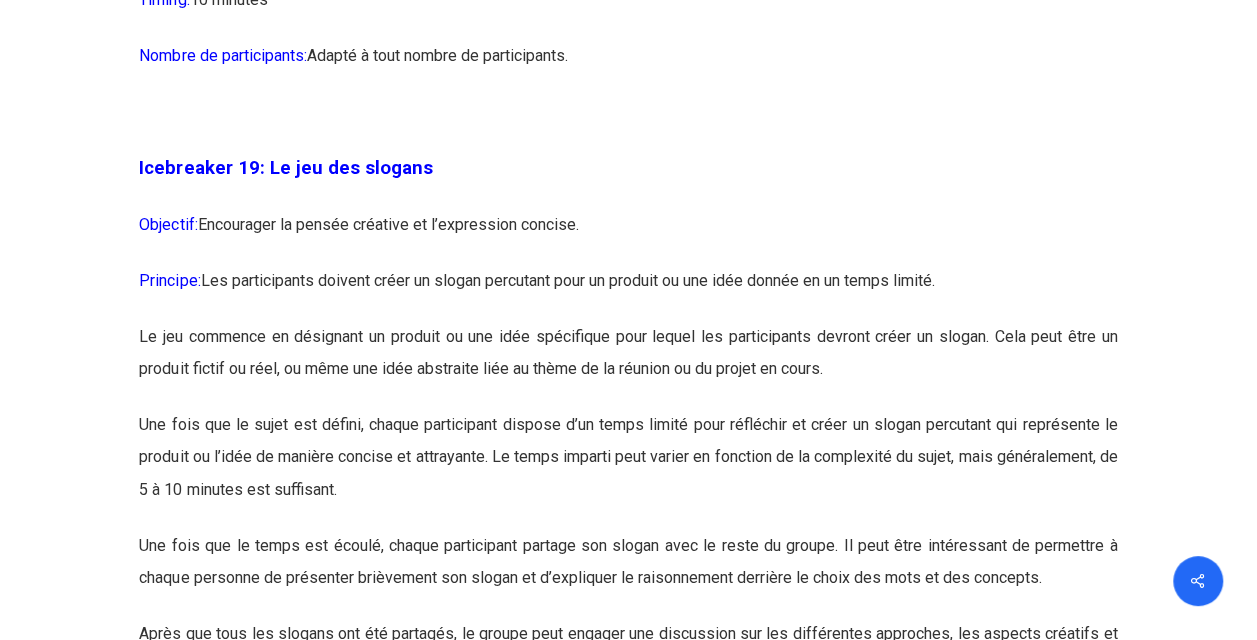 scroll, scrollTop: 12732, scrollLeft: 0, axis: vertical 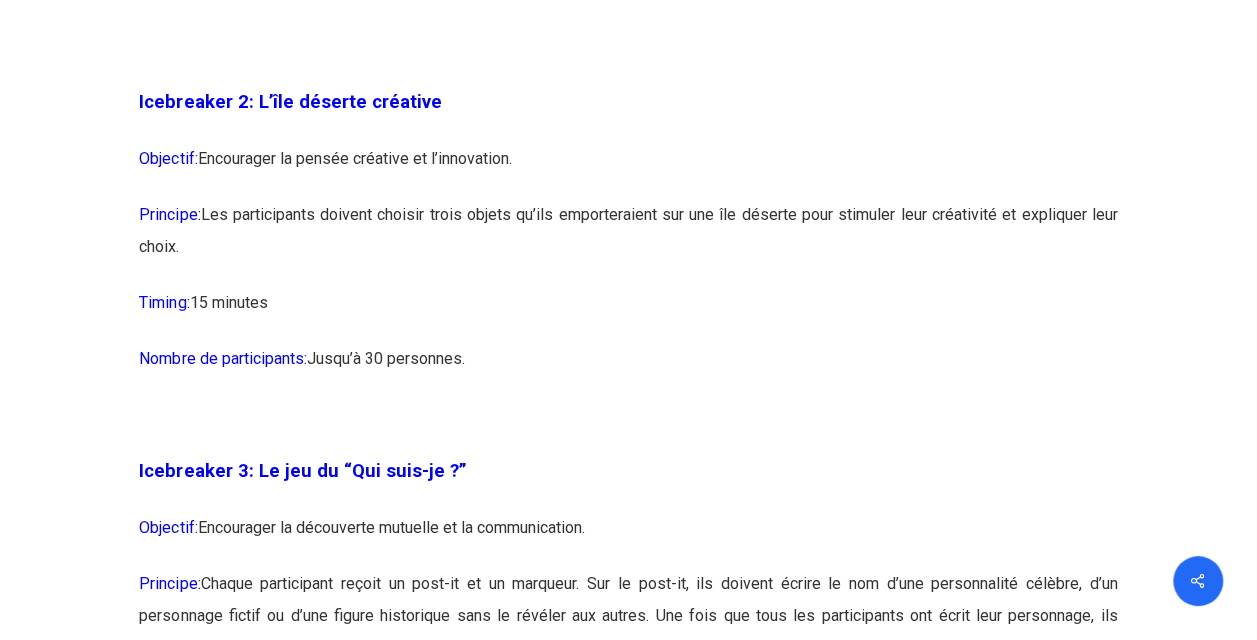 click on "Nombre de participants:  Jusqu’à 30 personnes." at bounding box center (628, 371) 